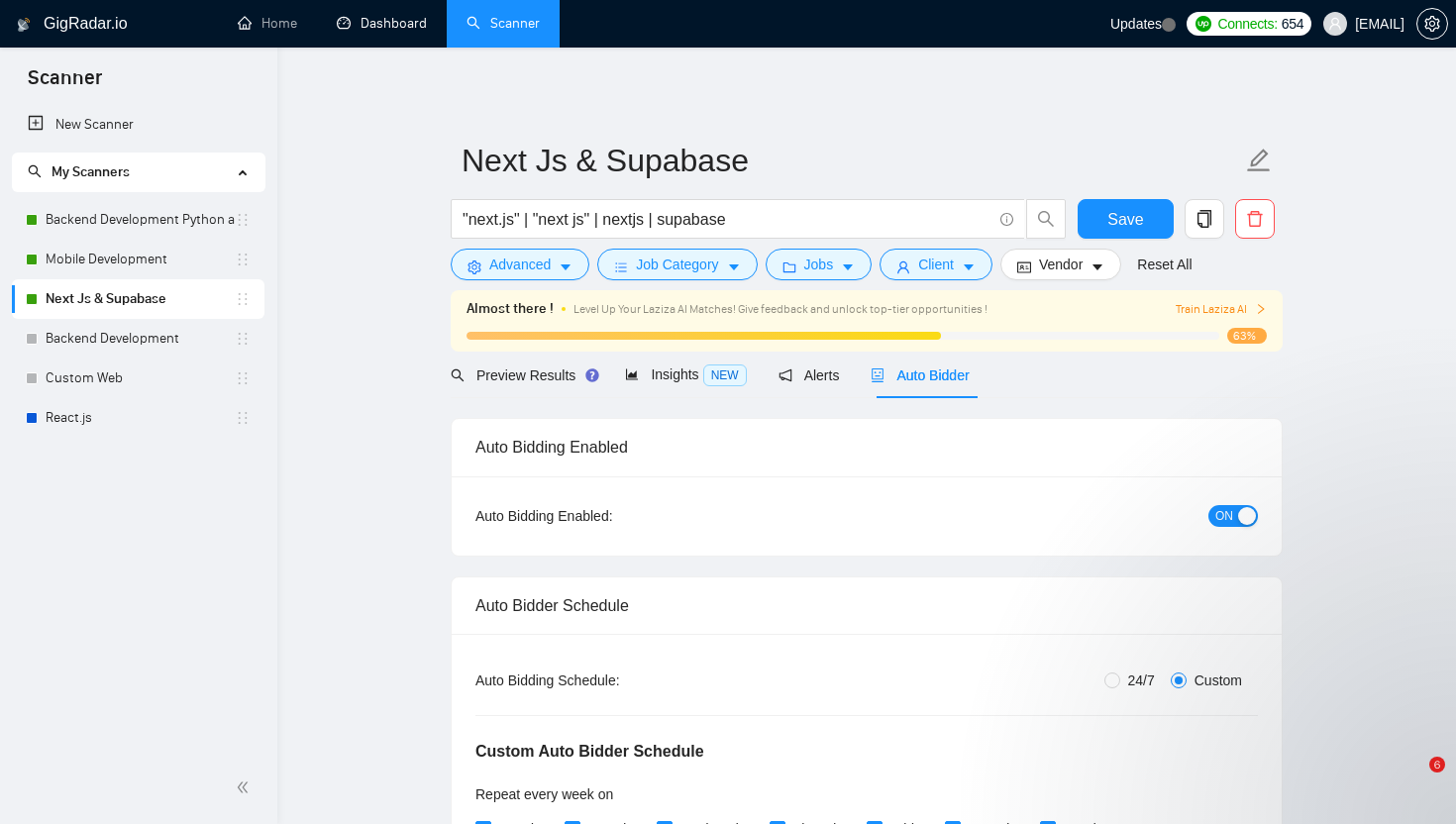 scroll, scrollTop: 0, scrollLeft: 0, axis: both 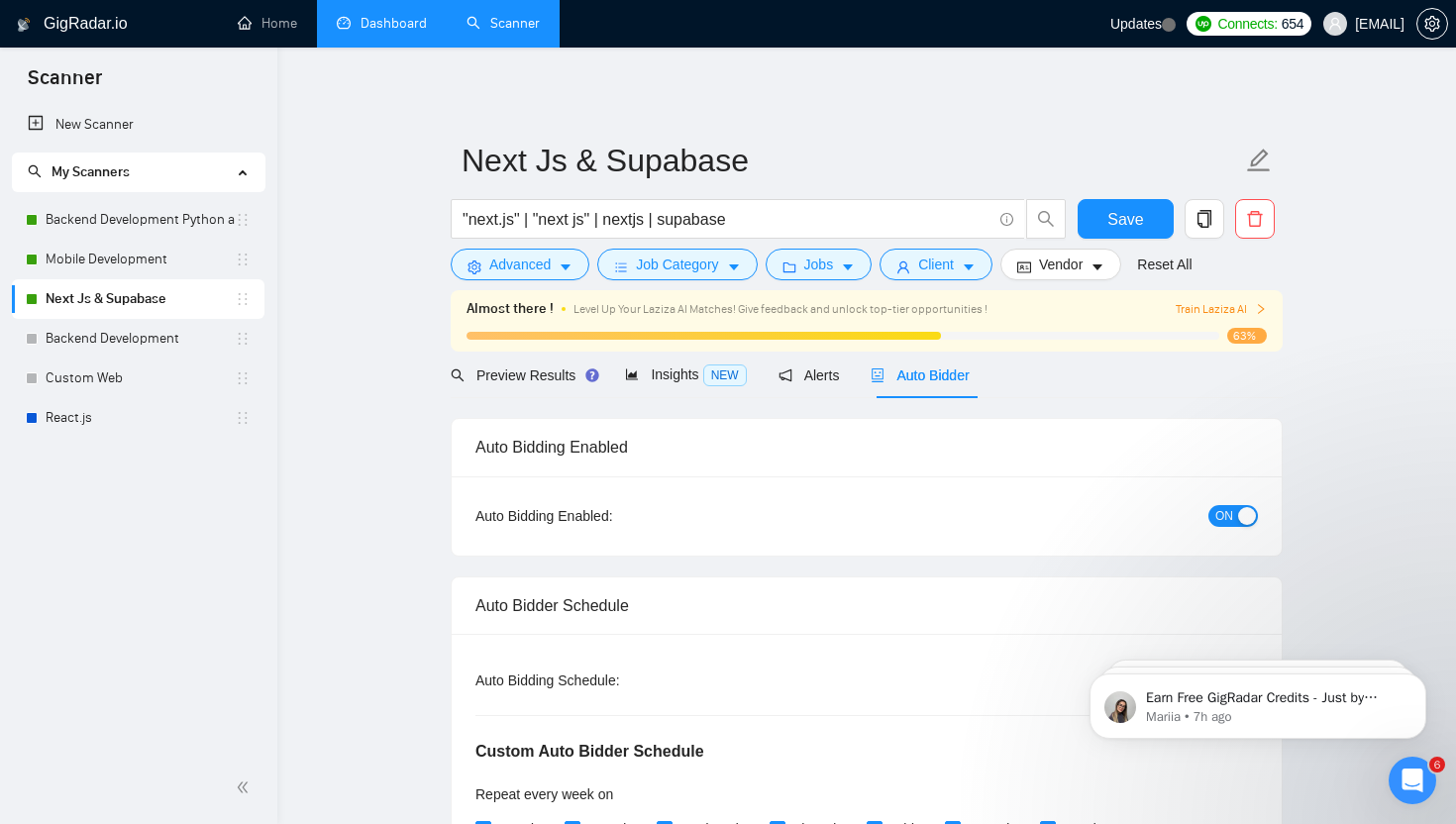 click on "Dashboard" at bounding box center [381, 23] 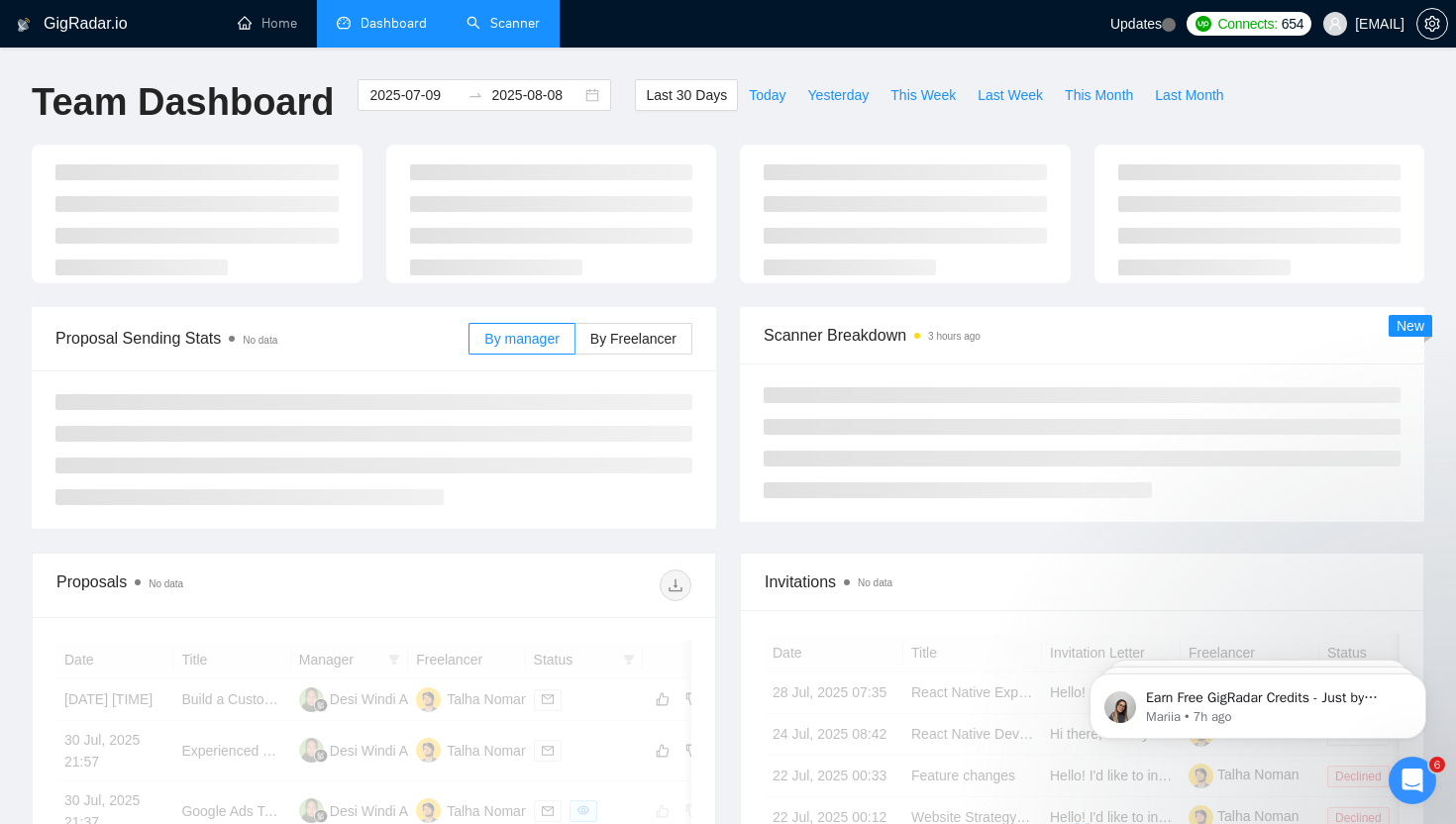 click on "Scanner" at bounding box center [503, 23] 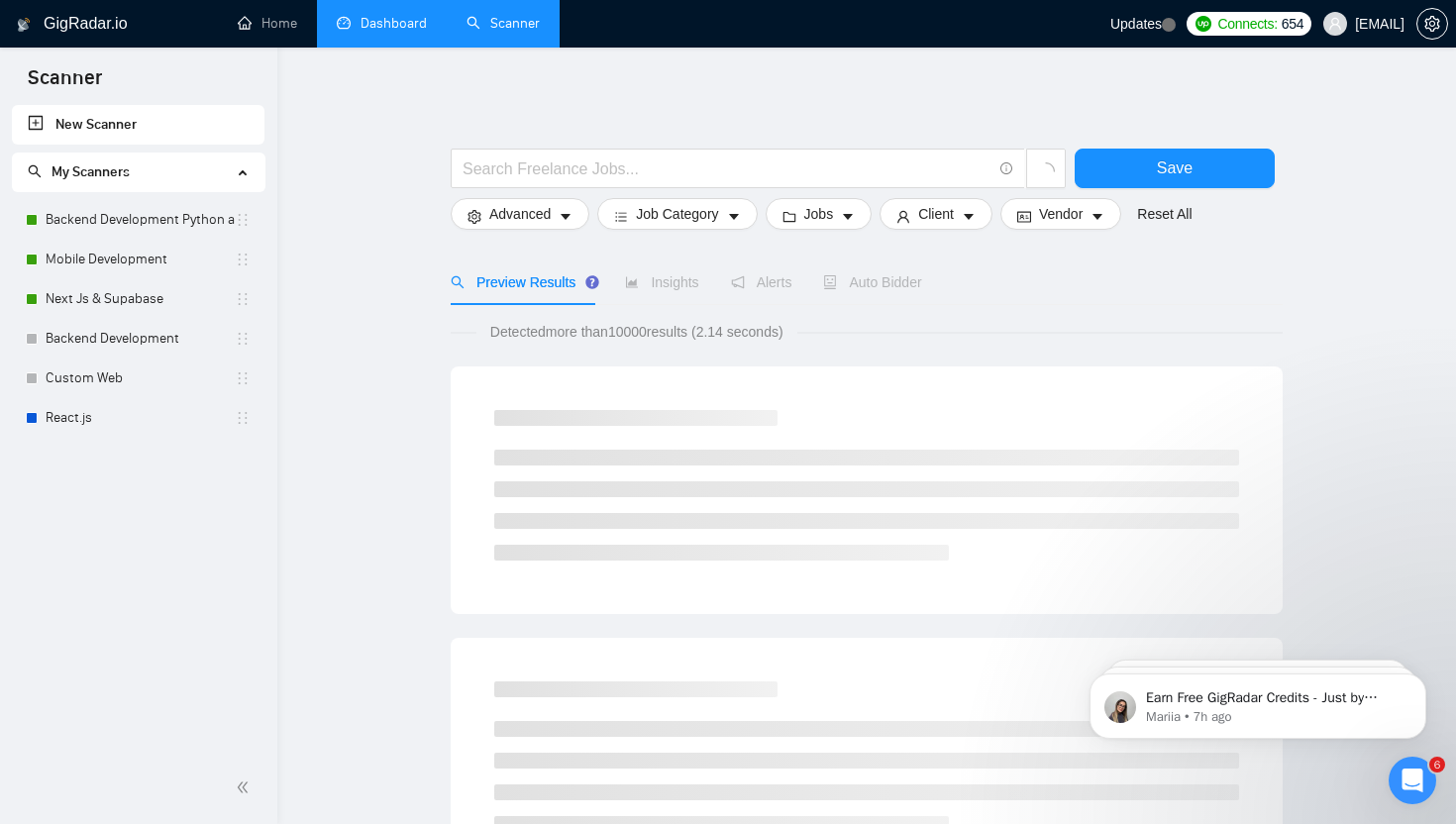 click on "Save Advanced   Job Category   Jobs   Client   Vendor   Reset All Preview Results Insights Alerts Auto Bidder Detected  more than   10000  results   (2.14 seconds) Loading..." at bounding box center (867, 913) 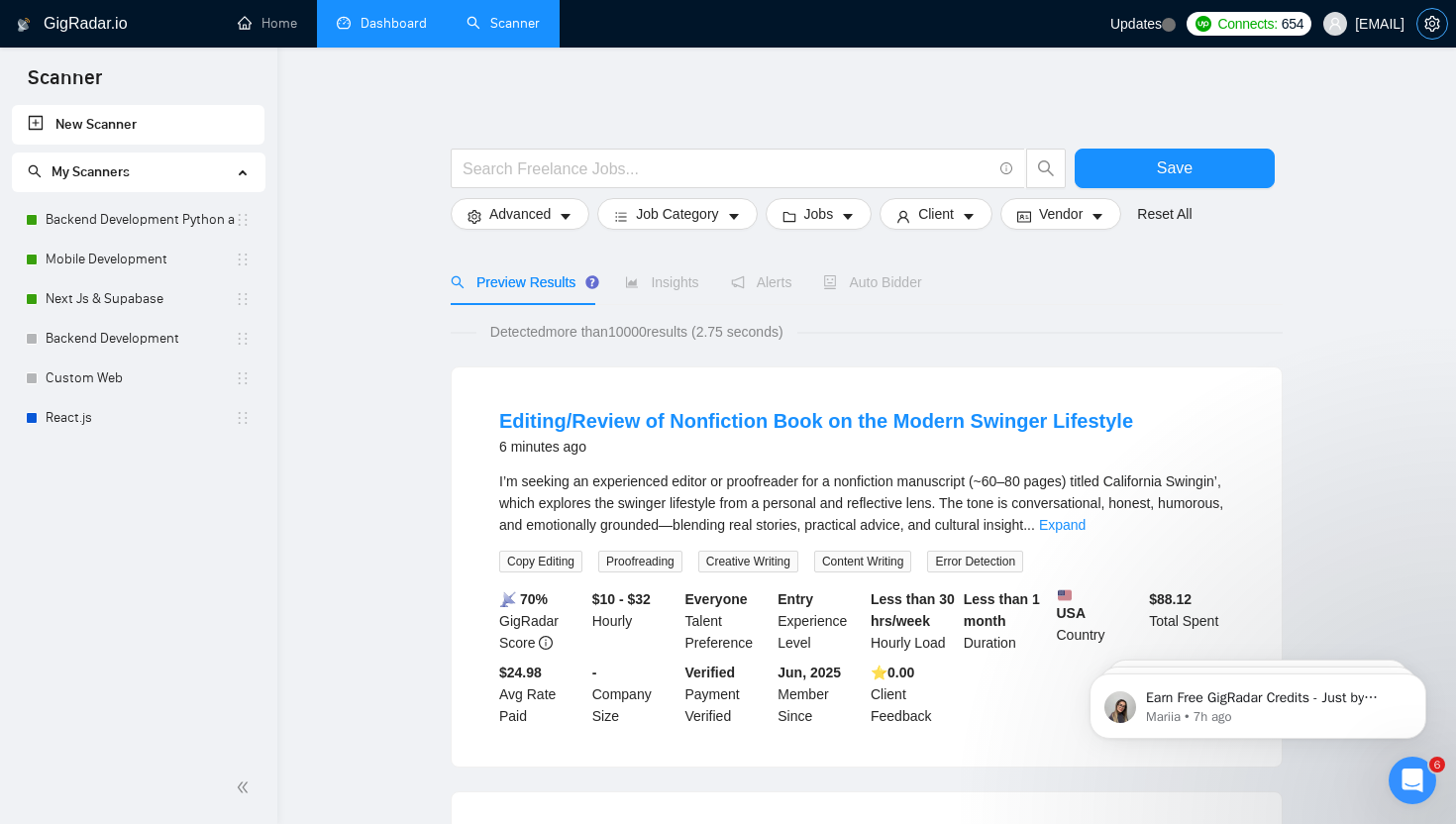 click at bounding box center (1432, 24) 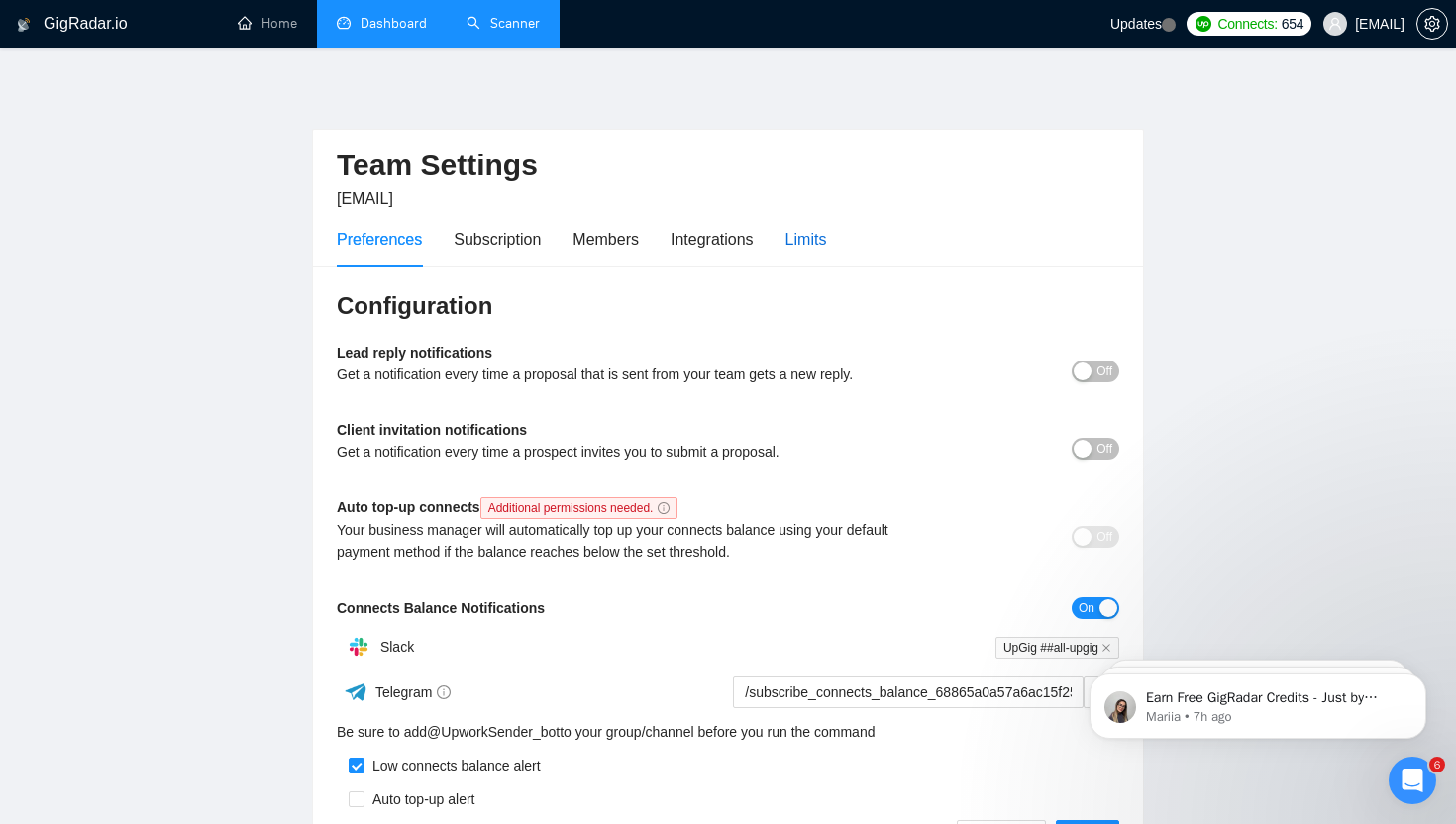 click on "Limits" at bounding box center (806, 239) 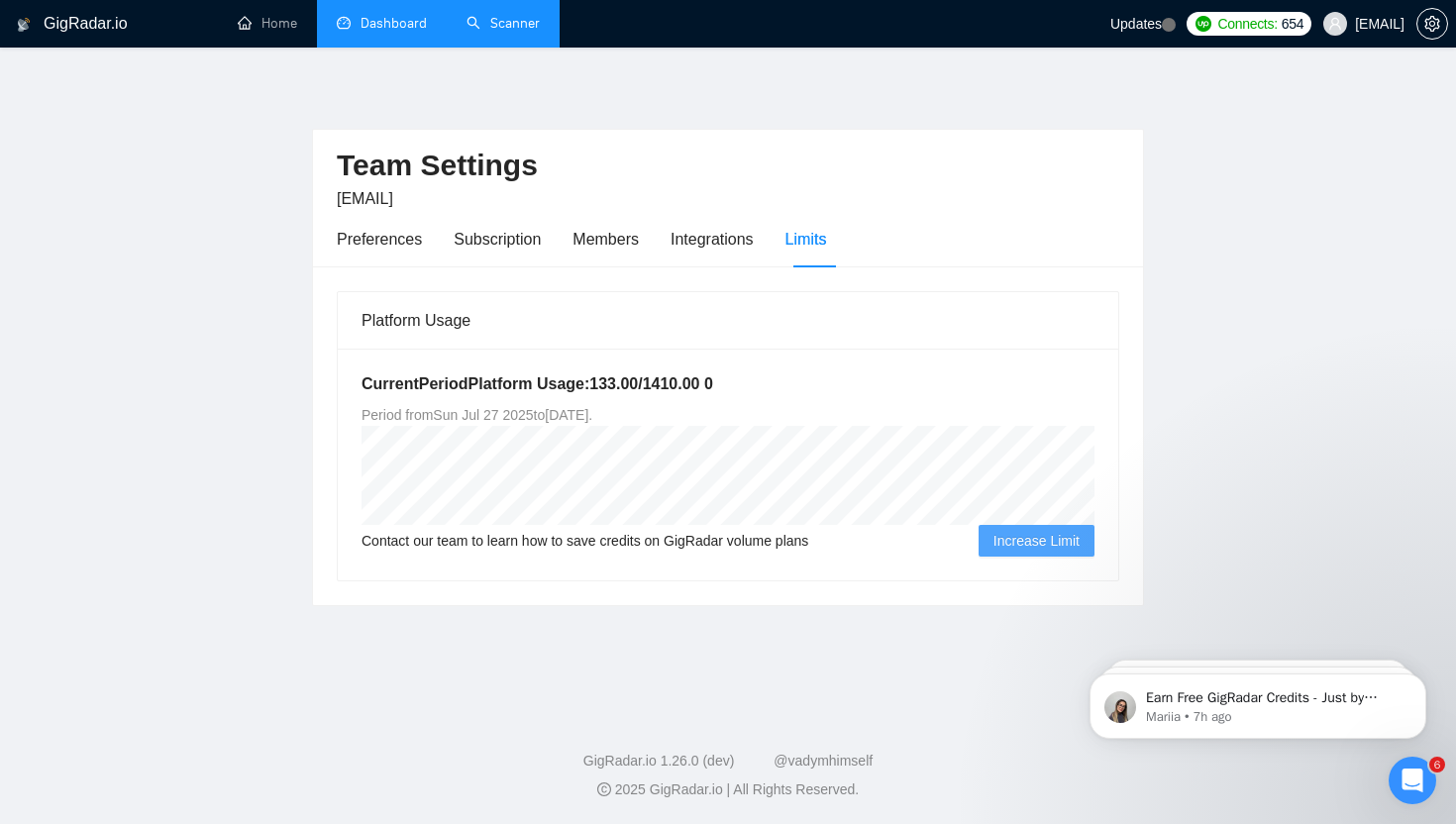 click on "Team Settings [EMAIL] Preferences Subscription Members Integrations Limits Platform Usage Current  Period  Platform Usage: 133.00 / 1410.00   0 Period from  Sun Jul 27 2025  to  Mon Oct 27 2025 . Contact our team to learn how to save credits on GigRadar volume plans Increase Limit" at bounding box center (728, 375) 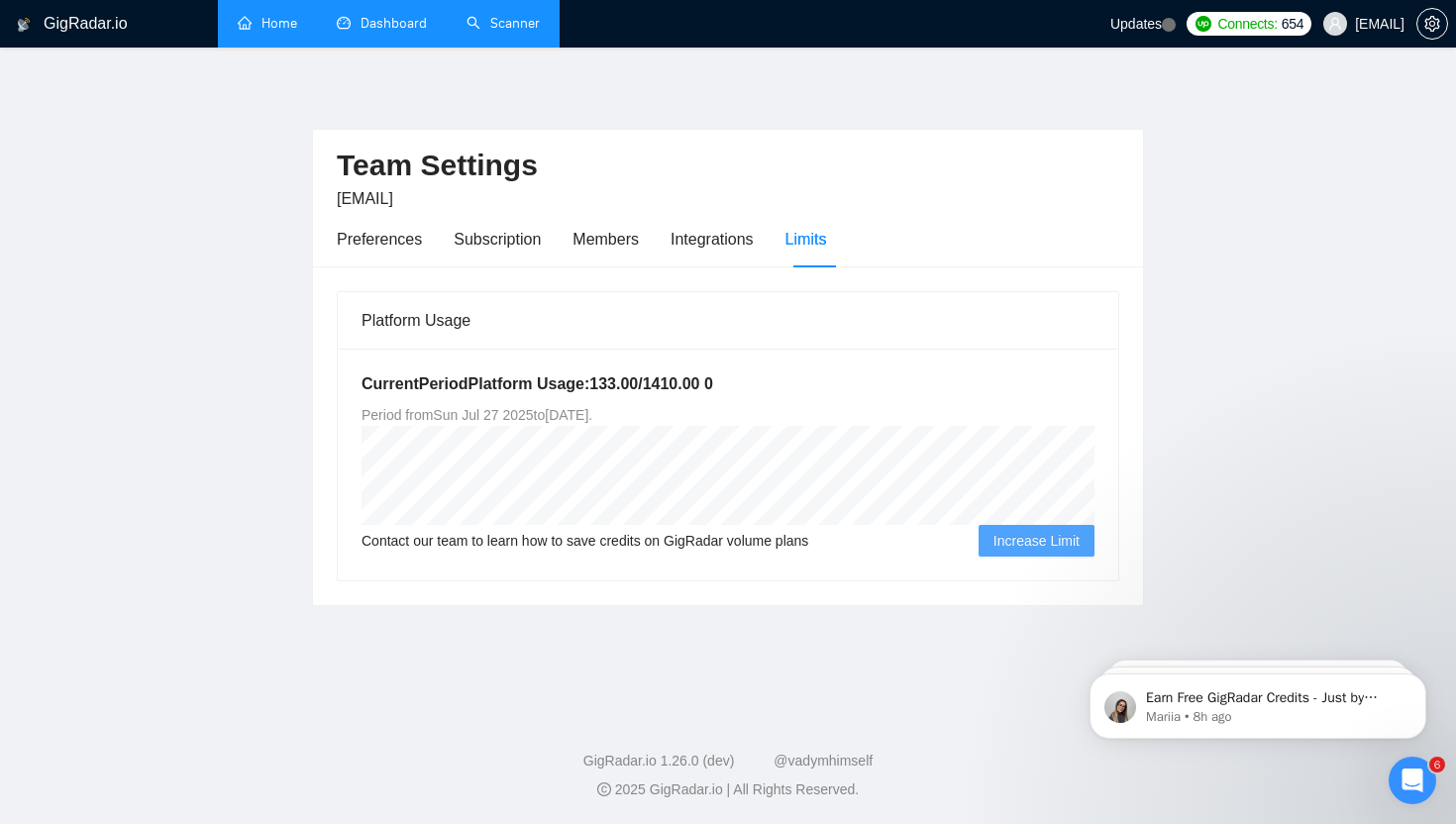 click on "Home" at bounding box center [267, 23] 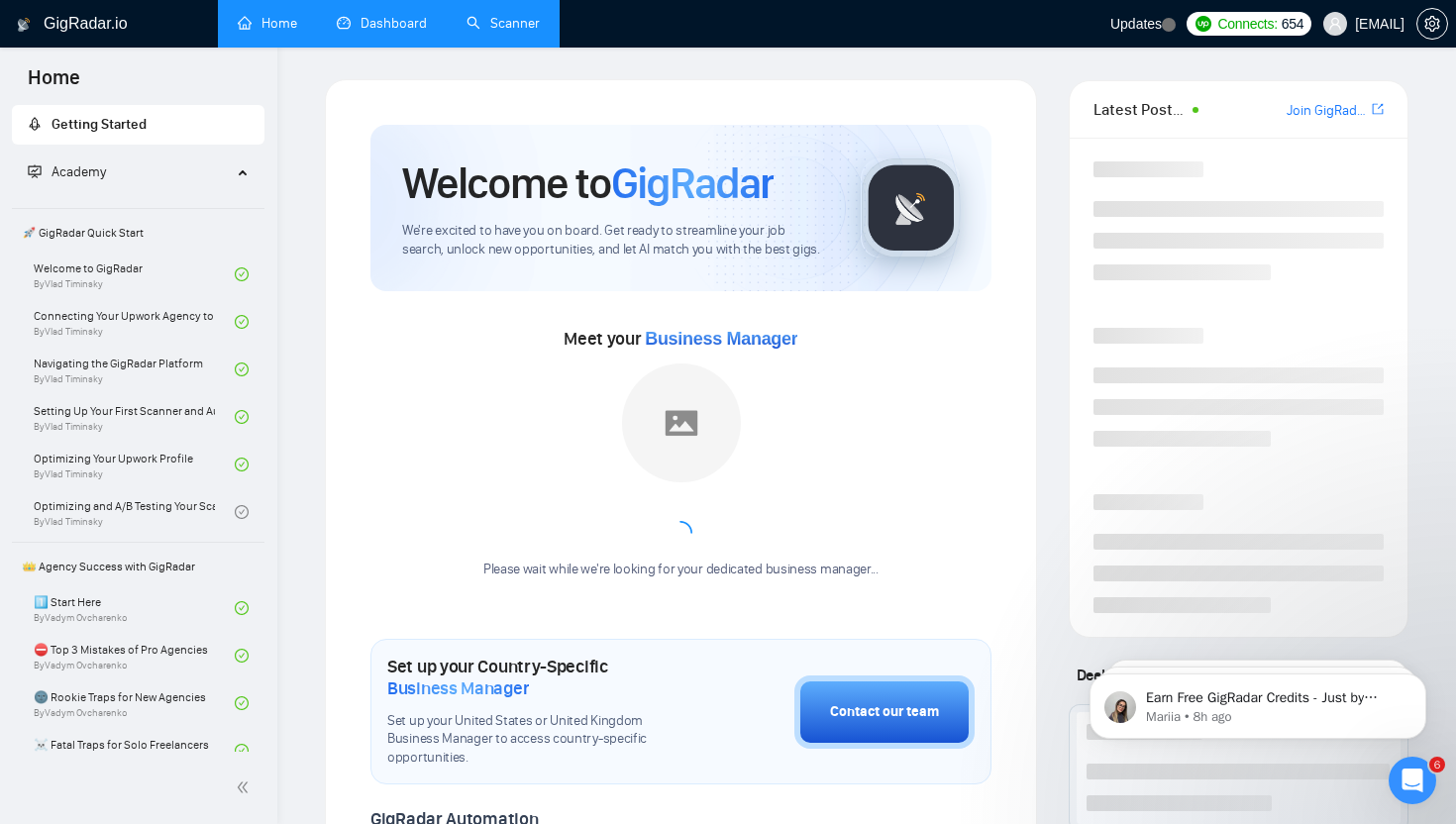 click on "Dashboard" at bounding box center (381, 23) 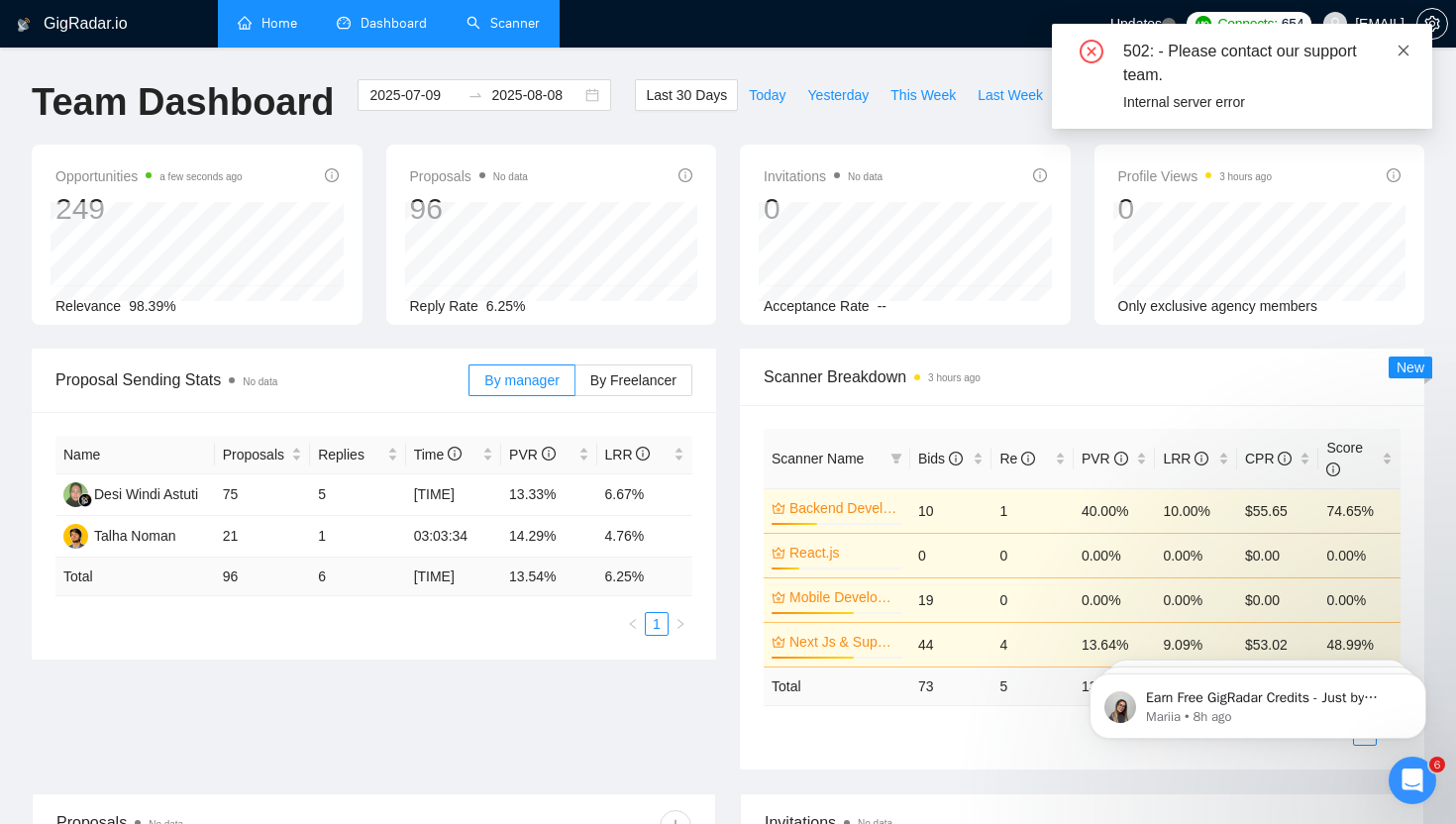 click 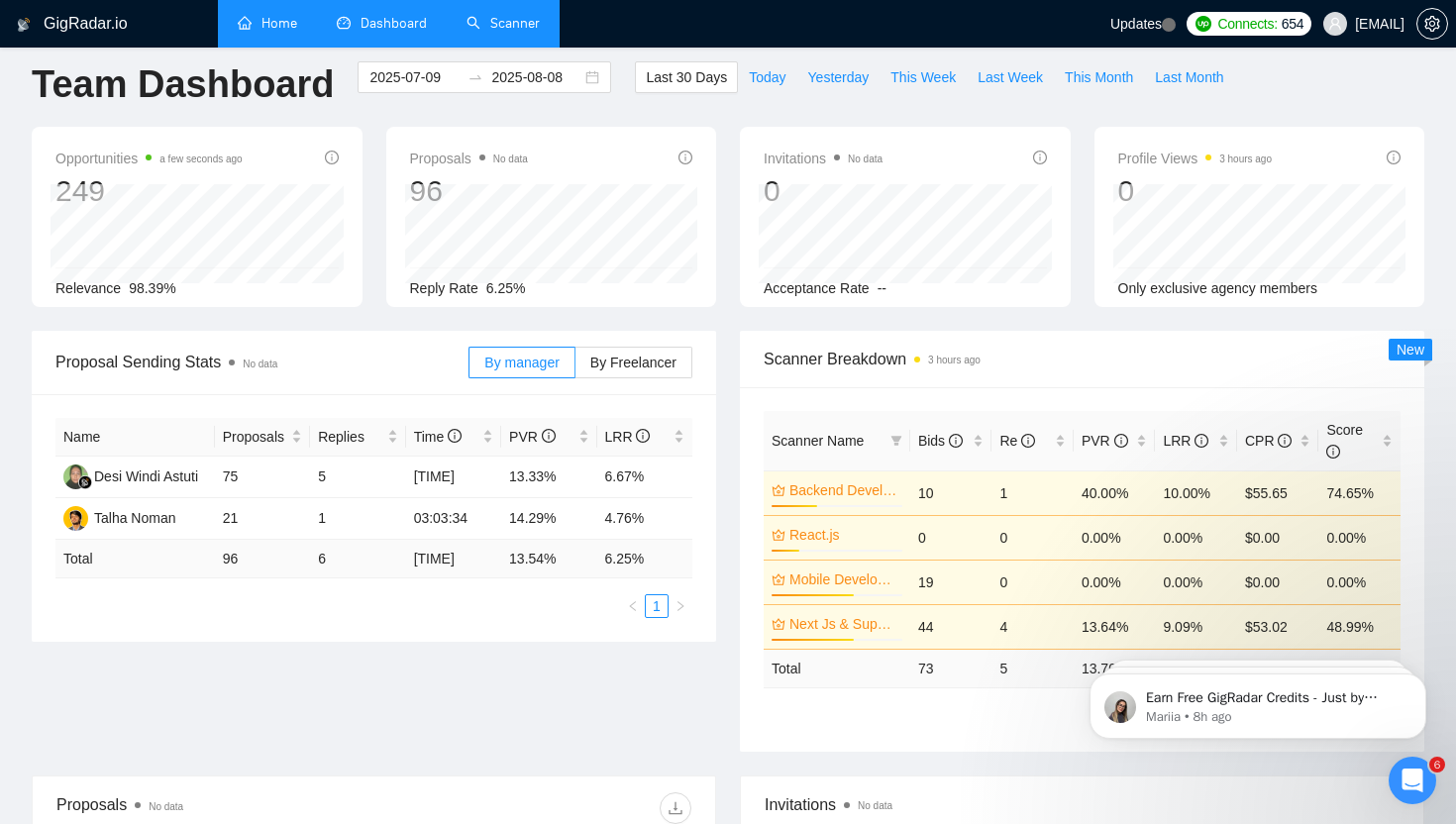 scroll, scrollTop: 61, scrollLeft: 0, axis: vertical 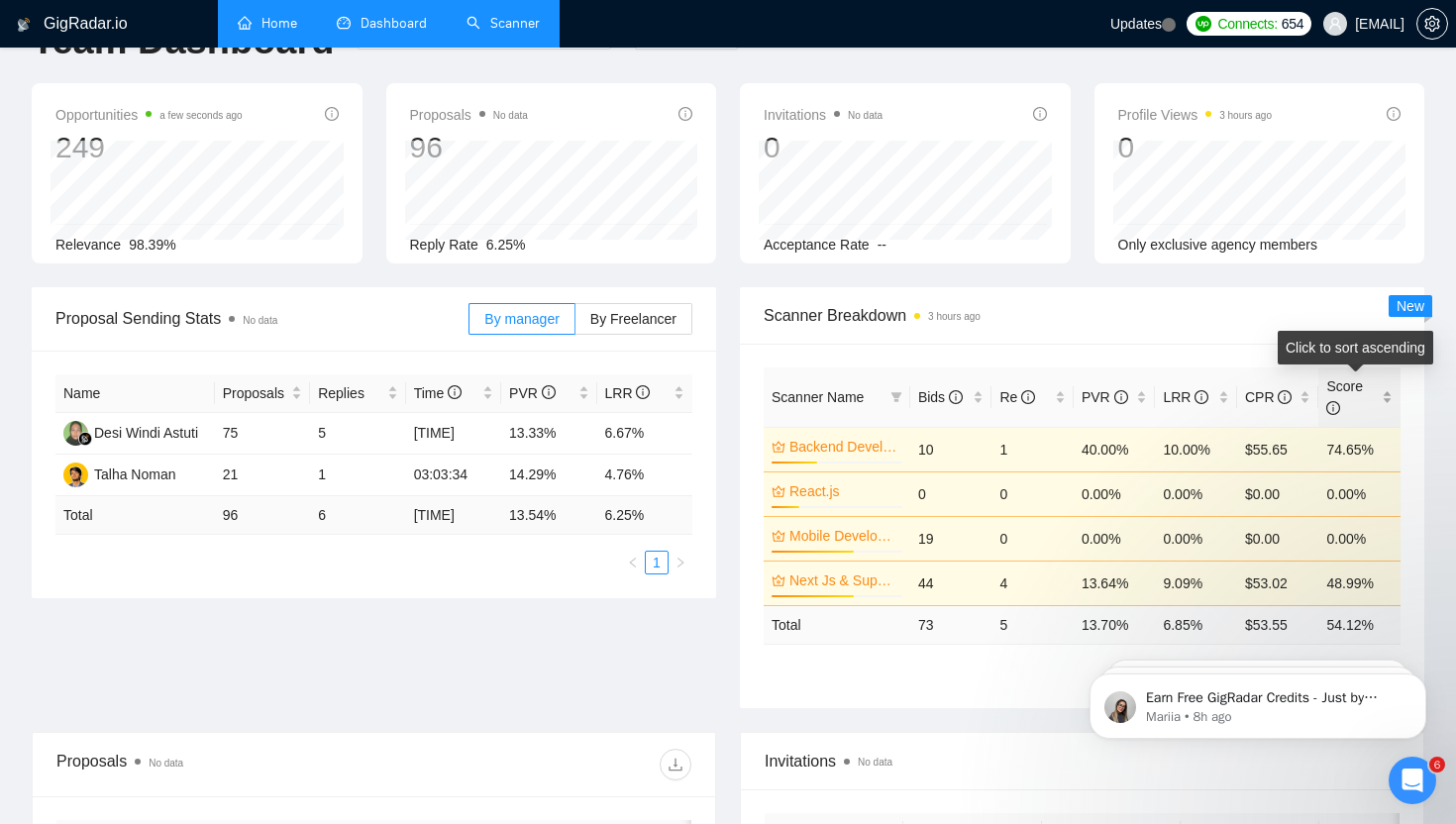click on "Score" at bounding box center [1359, 397] 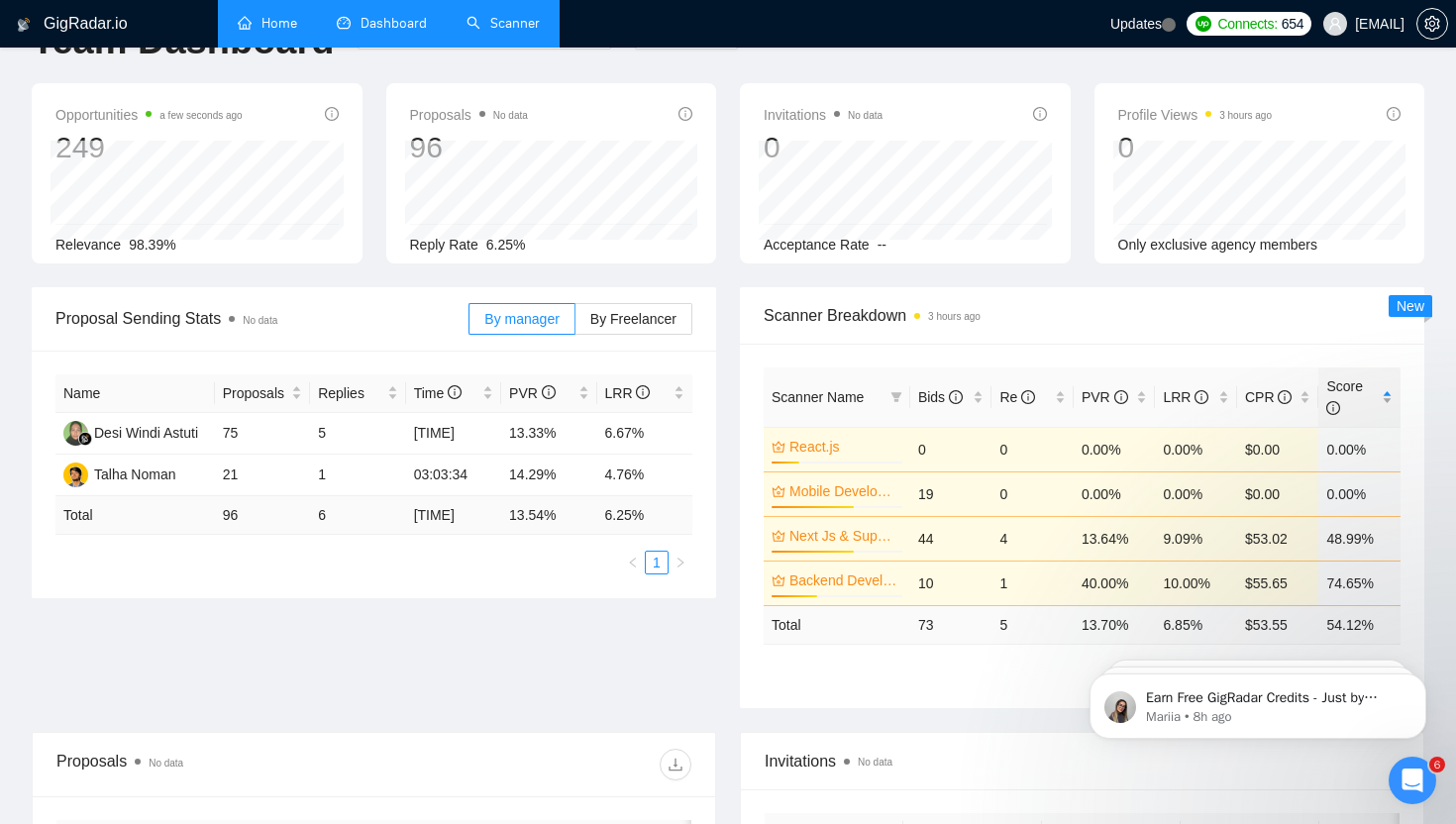 click on "Score" at bounding box center (1359, 397) 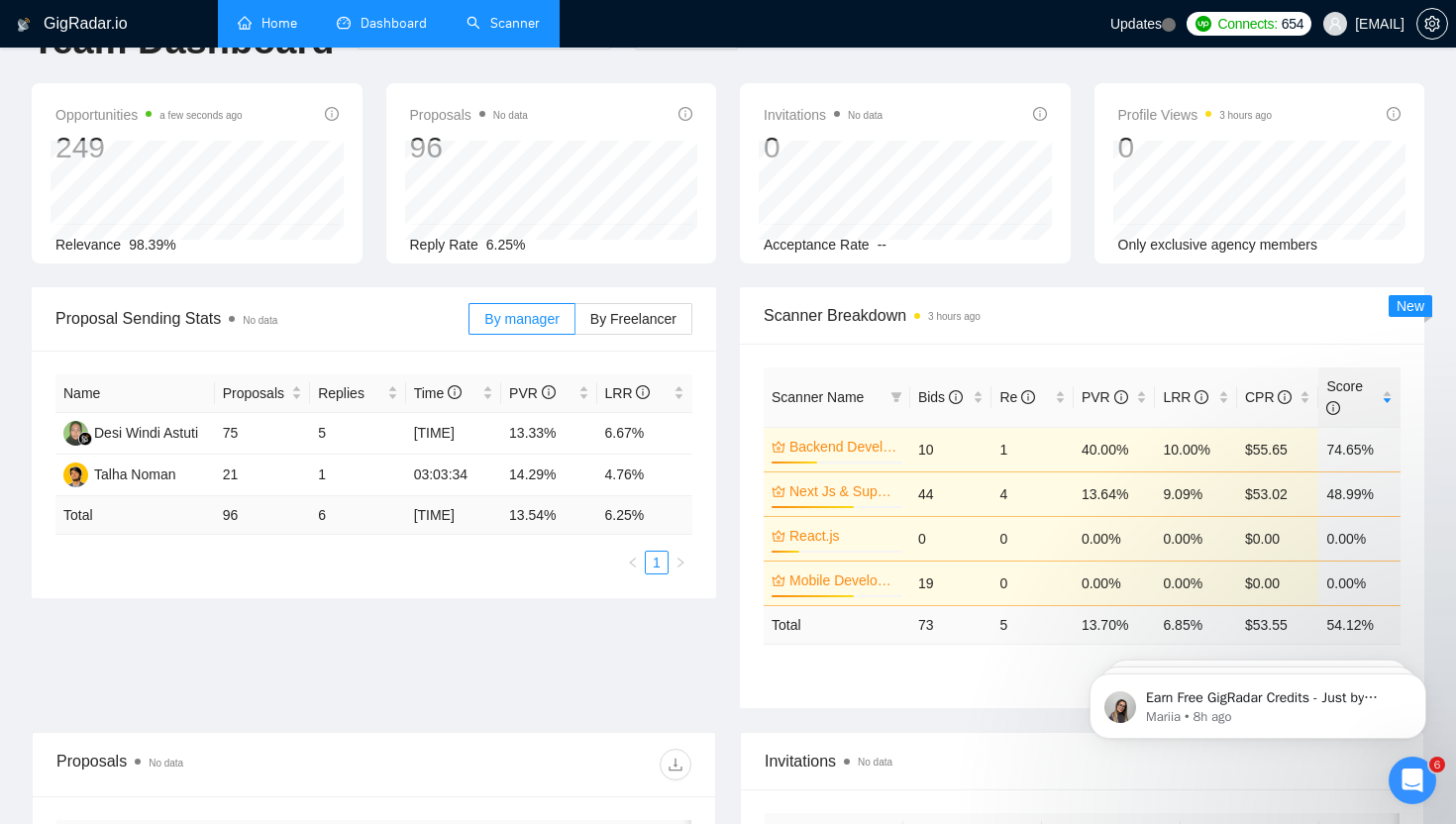 click on "Scanner" at bounding box center (503, 23) 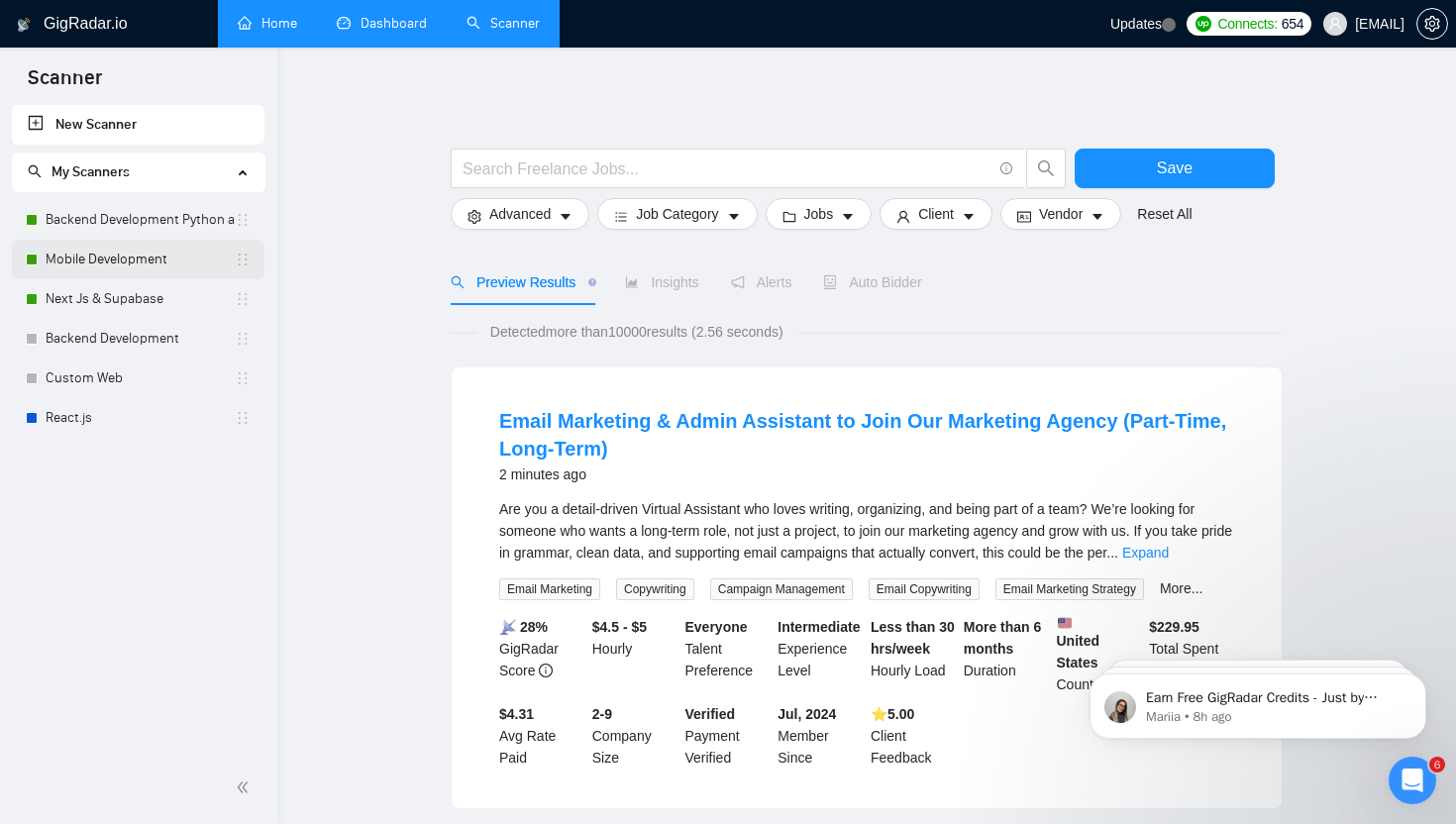 click on "Mobile Development" at bounding box center (140, 259) 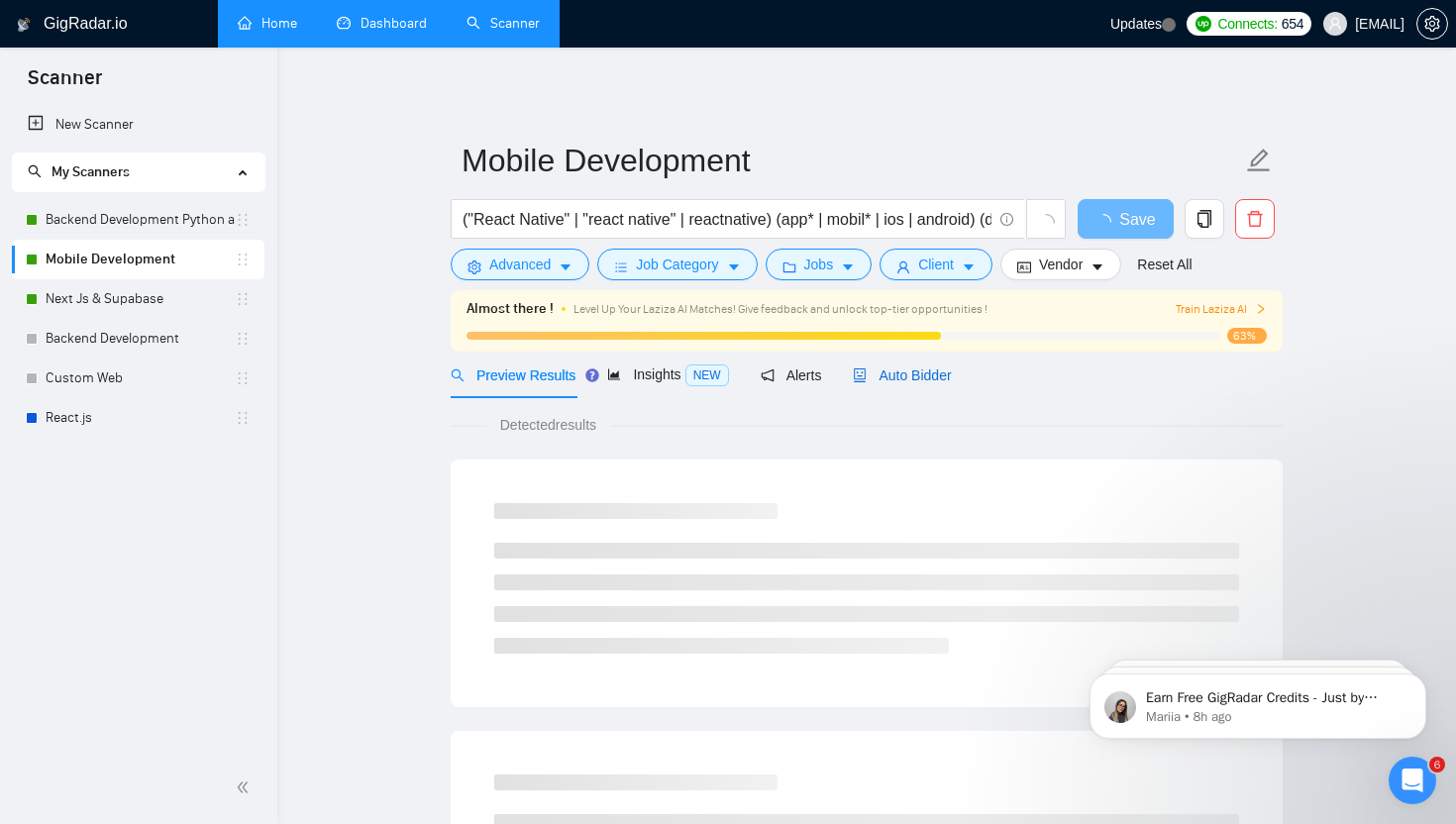 click on "Auto Bidder" at bounding box center (901, 375) 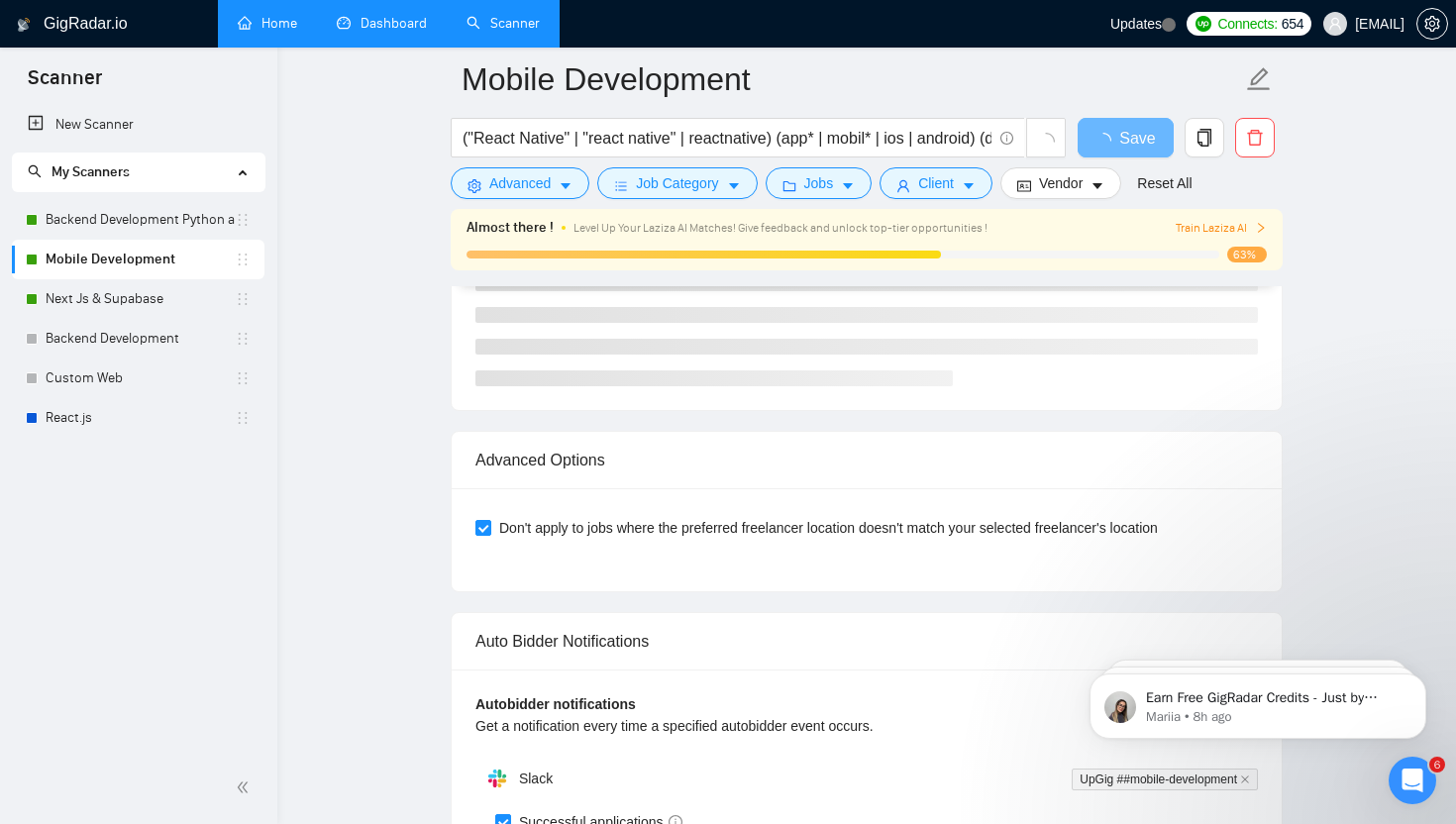 scroll, scrollTop: 4990, scrollLeft: 0, axis: vertical 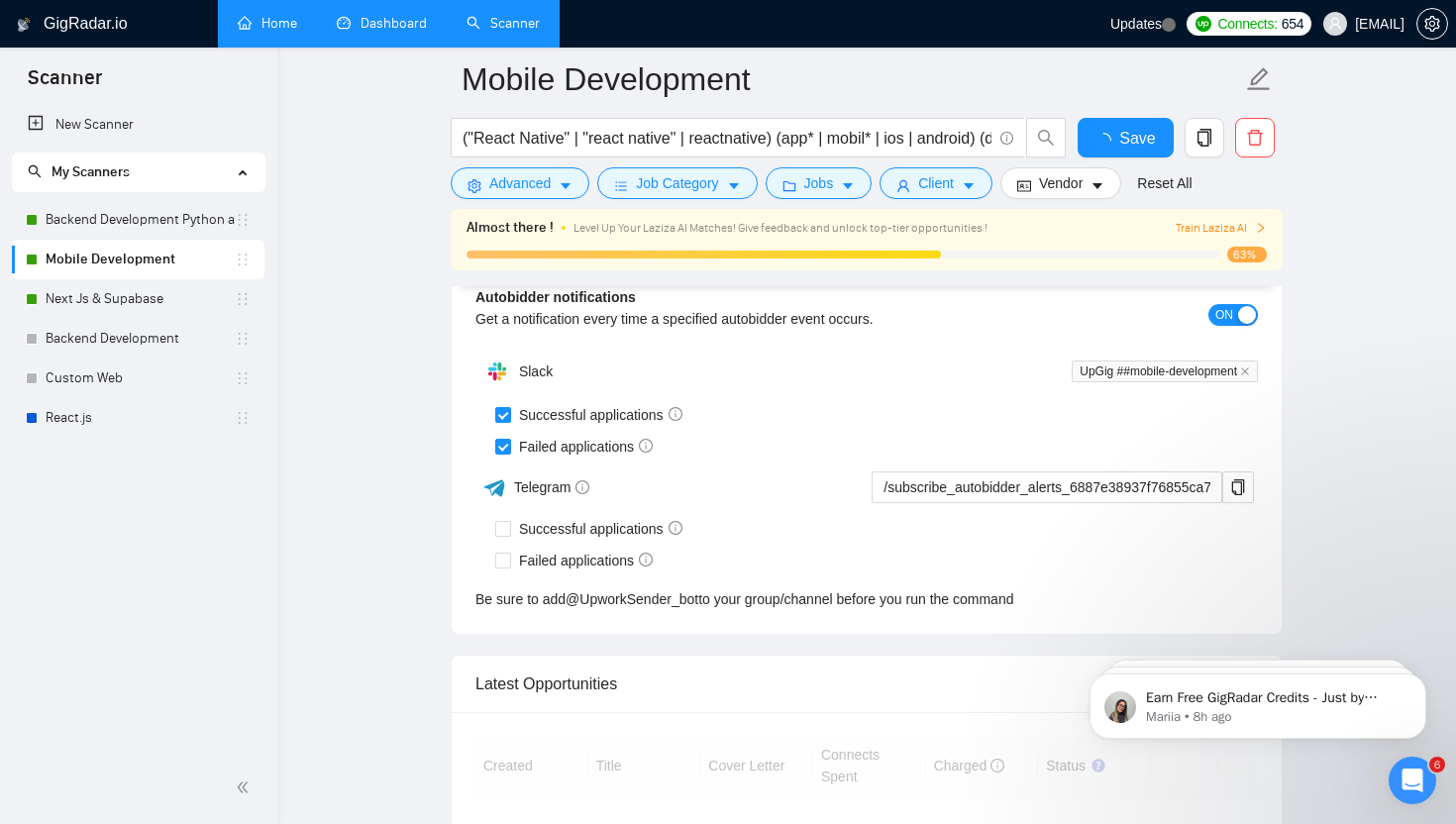 type 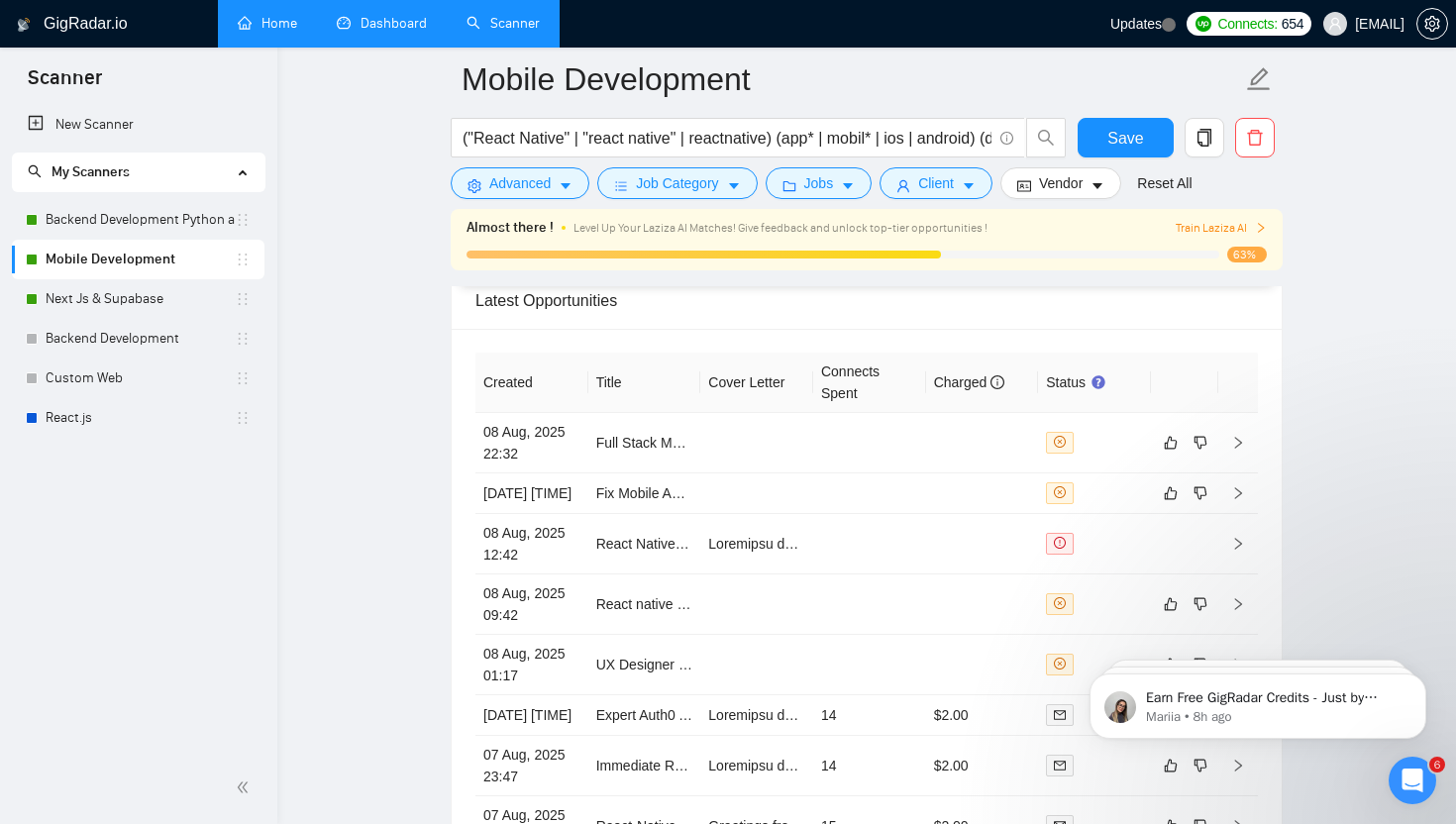 scroll, scrollTop: 5376, scrollLeft: 0, axis: vertical 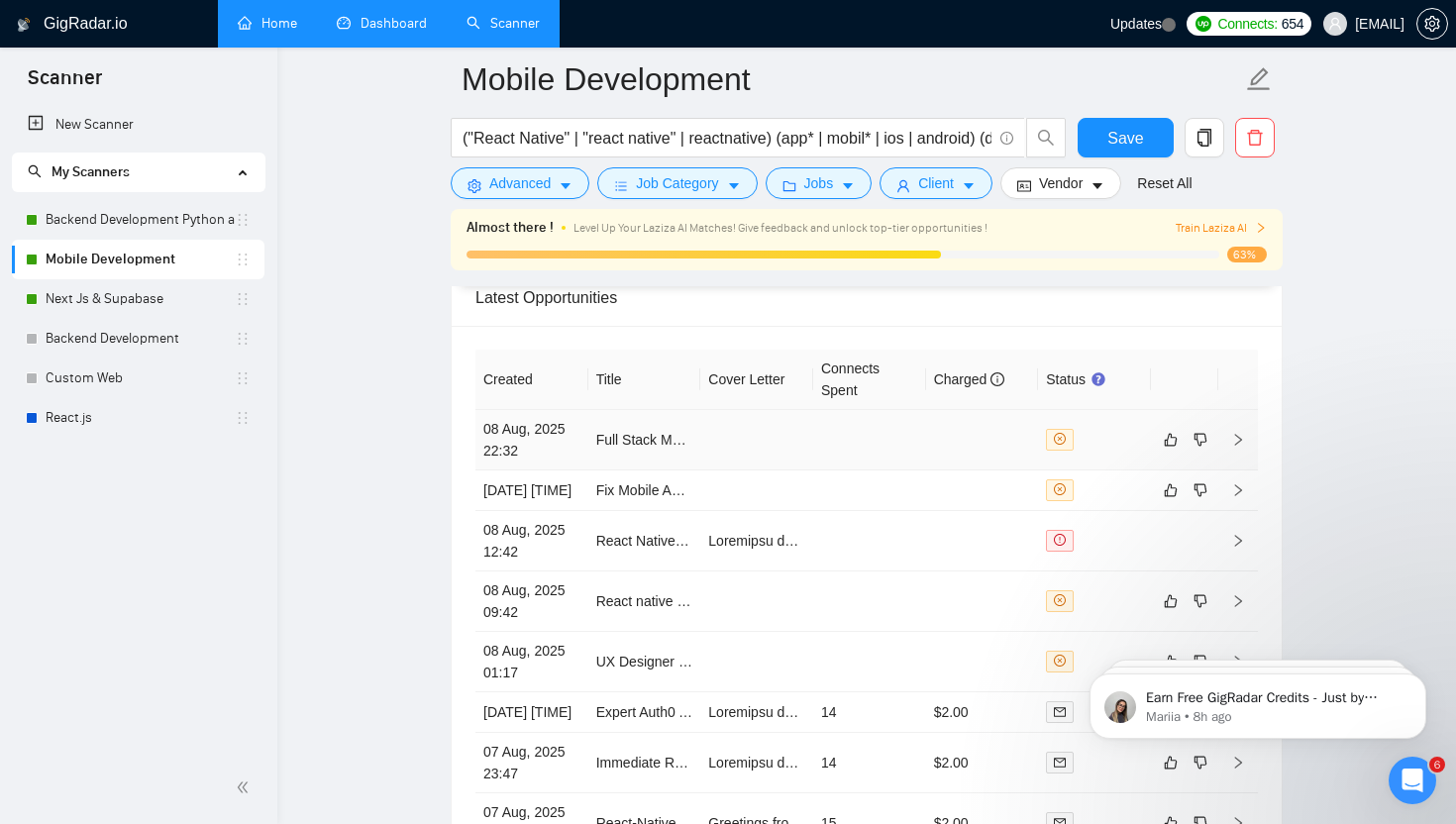 click at bounding box center (757, 440) 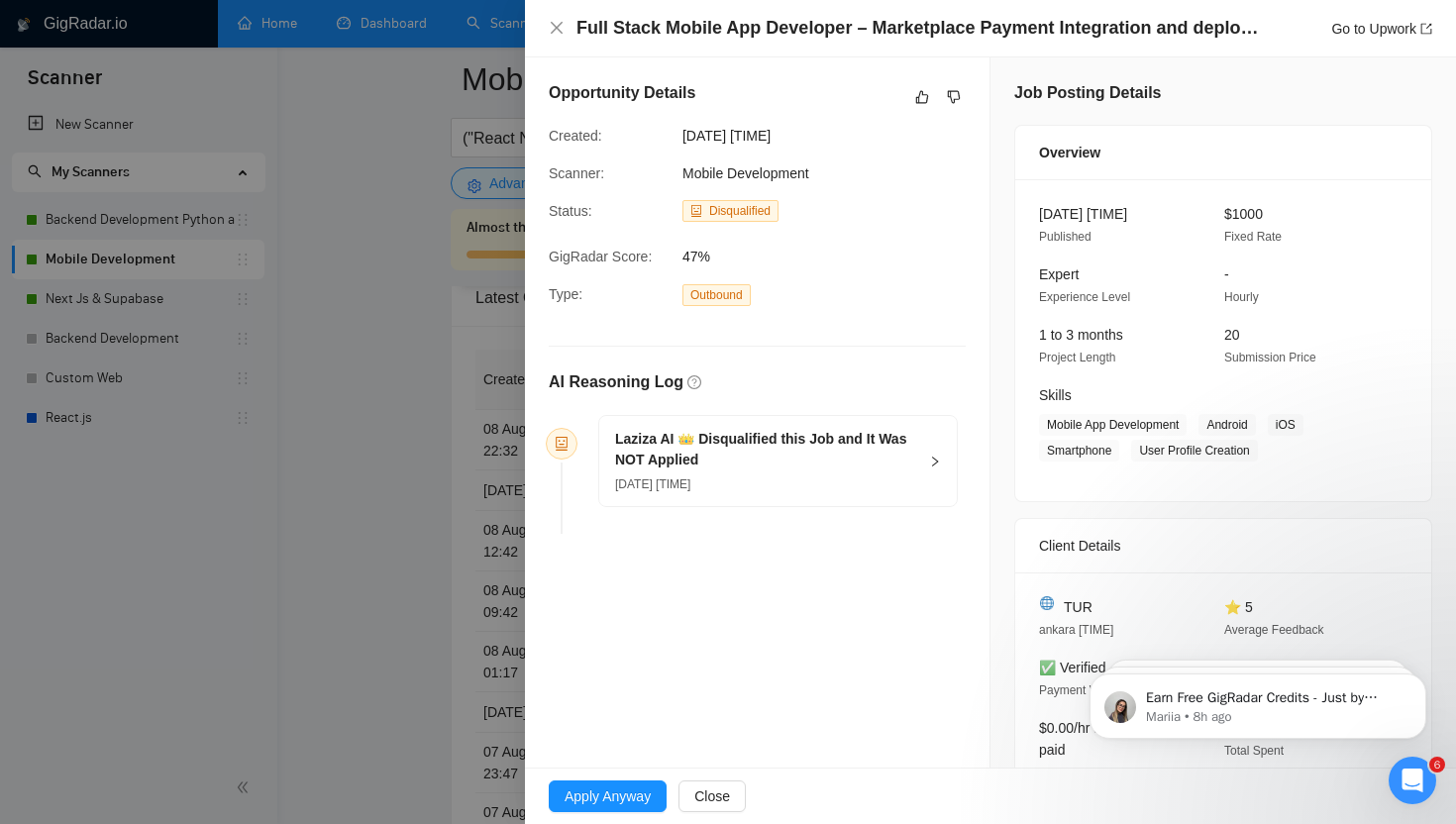 scroll, scrollTop: 190, scrollLeft: 0, axis: vertical 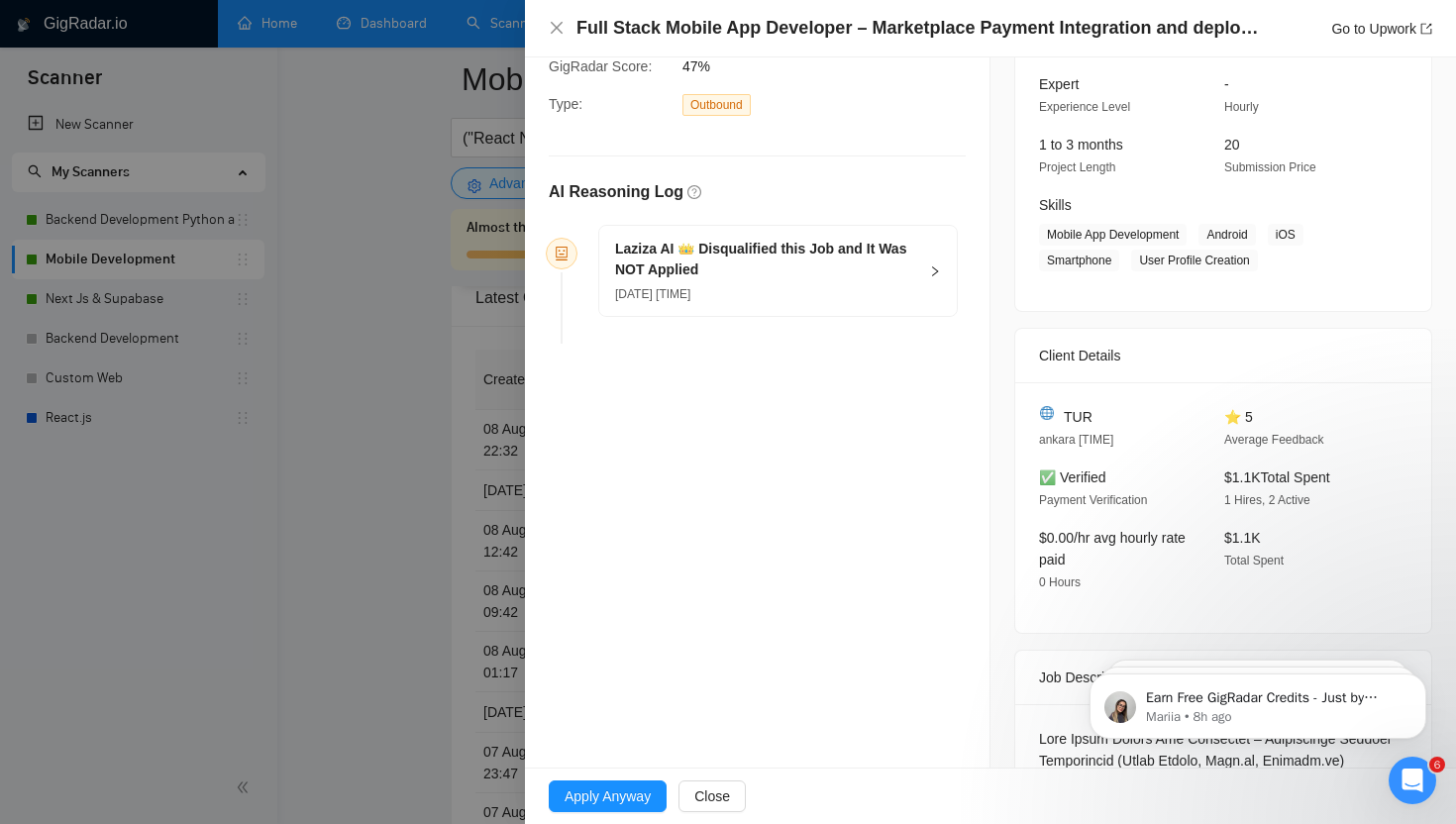 click on "Laziza AI 👑 Disqualified this Job and It Was NOT Applied" at bounding box center (766, 259) 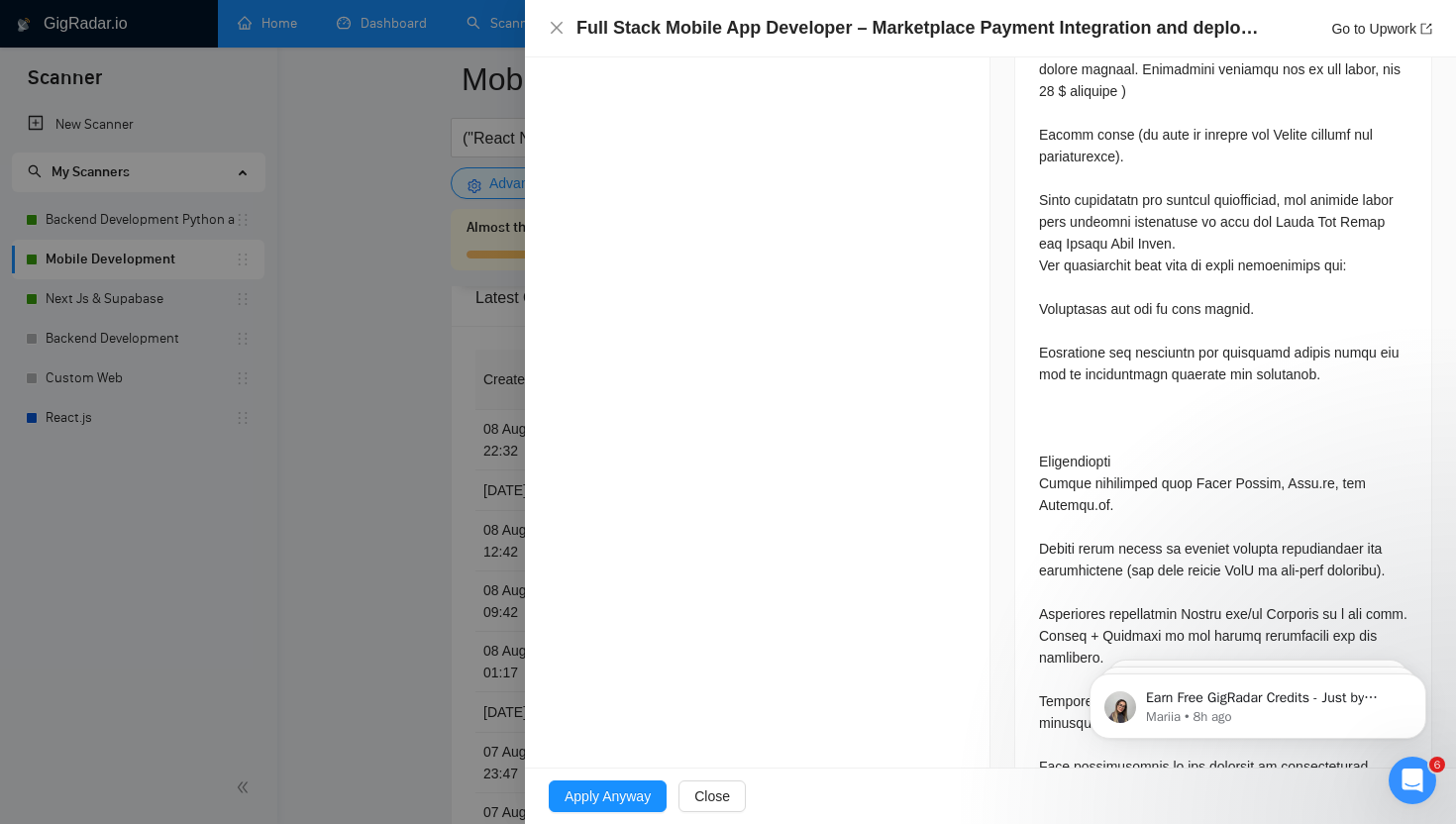 scroll, scrollTop: 1904, scrollLeft: 0, axis: vertical 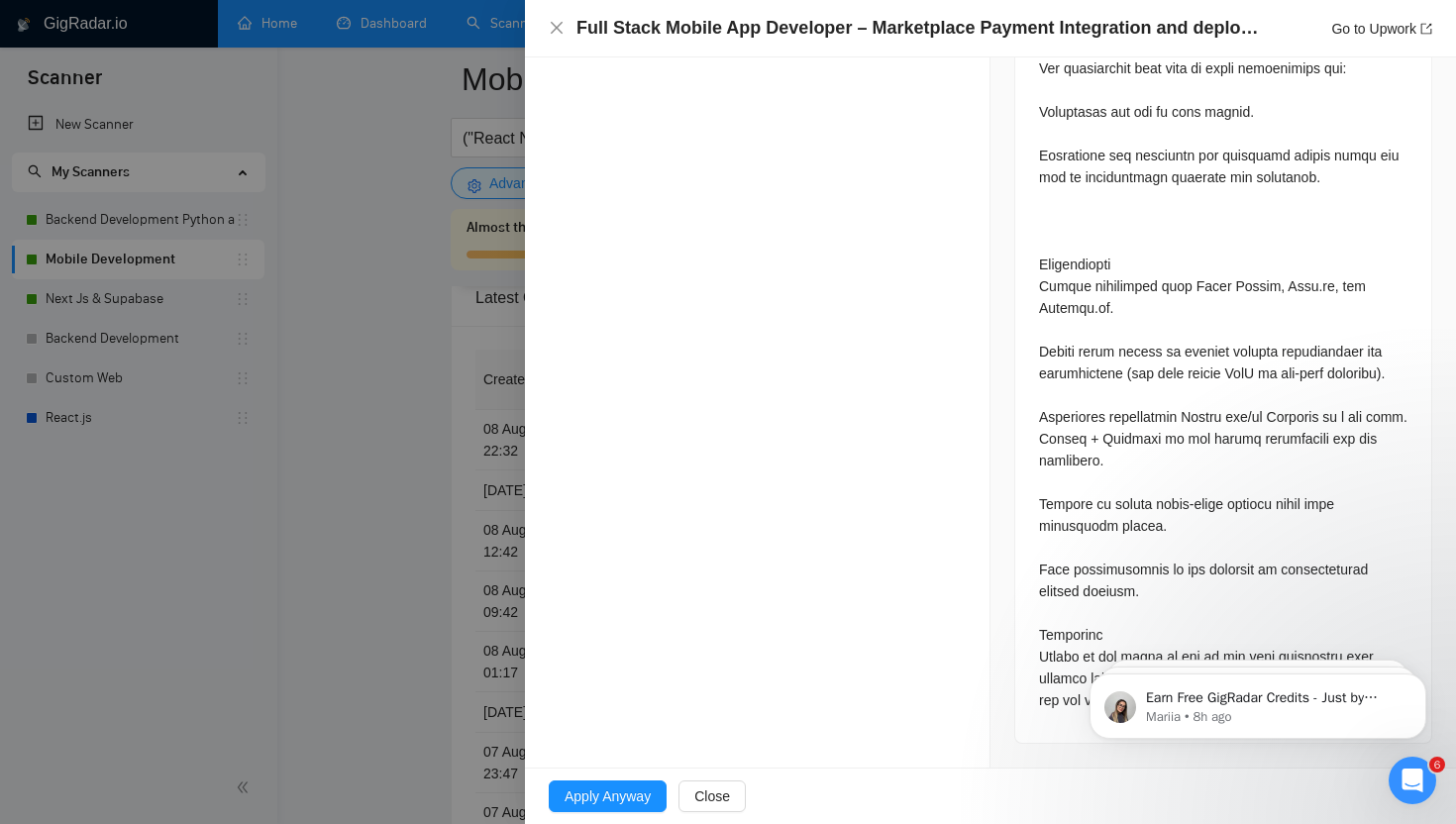 click at bounding box center [728, 412] 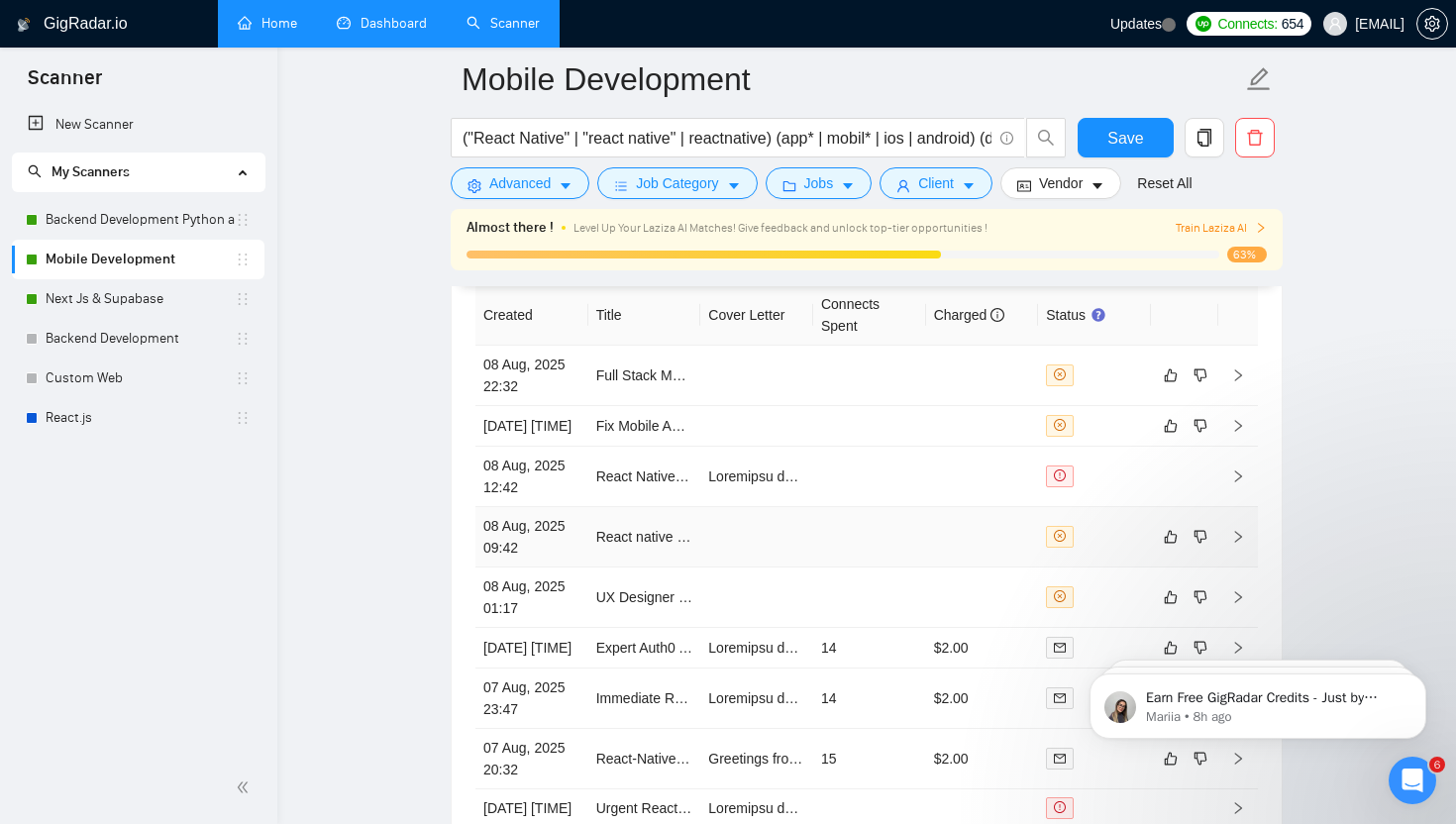 scroll, scrollTop: 5441, scrollLeft: 0, axis: vertical 